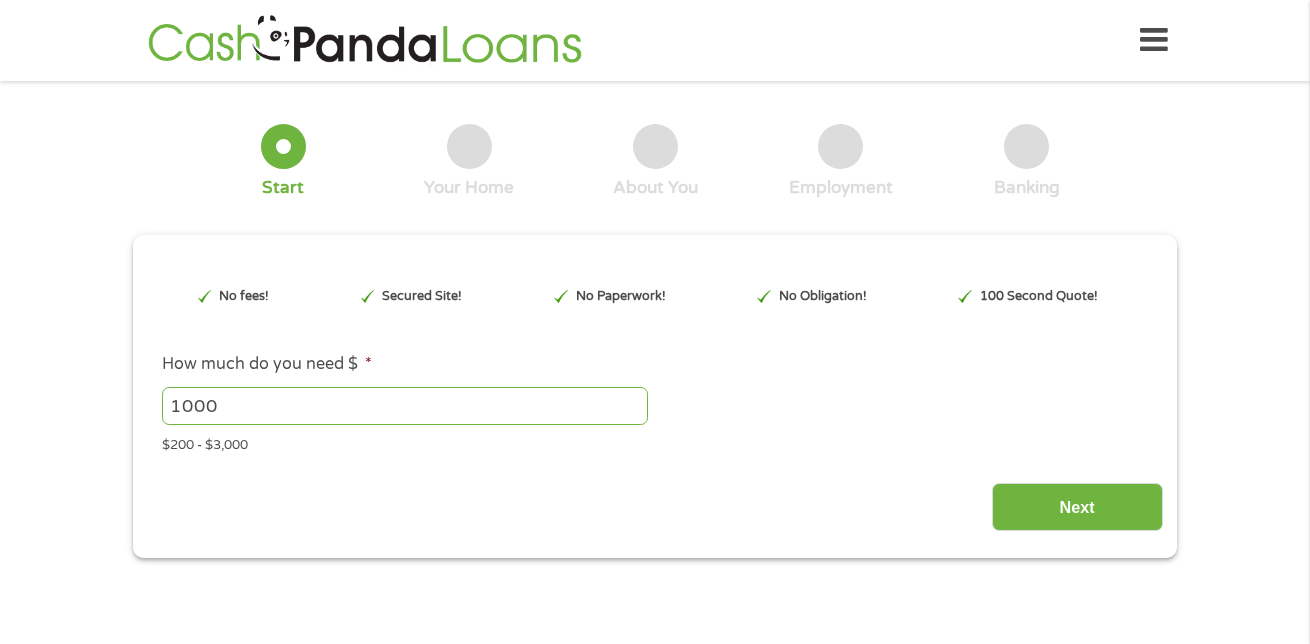 scroll, scrollTop: 0, scrollLeft: 0, axis: both 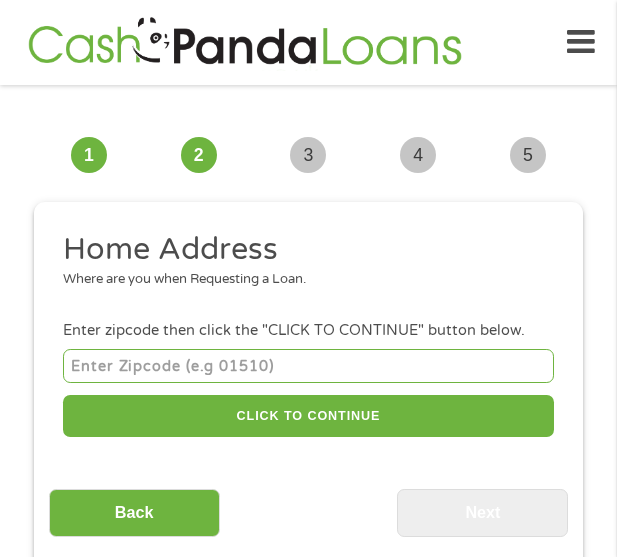 click at bounding box center (308, 365) 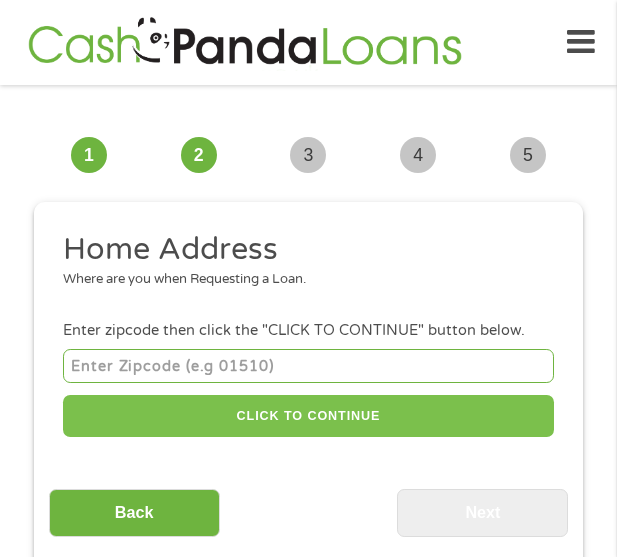 type on "[ZIP]" 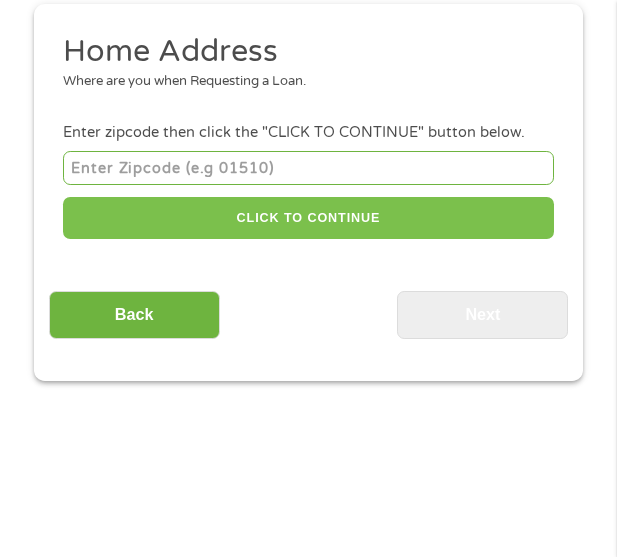 scroll, scrollTop: 200, scrollLeft: 0, axis: vertical 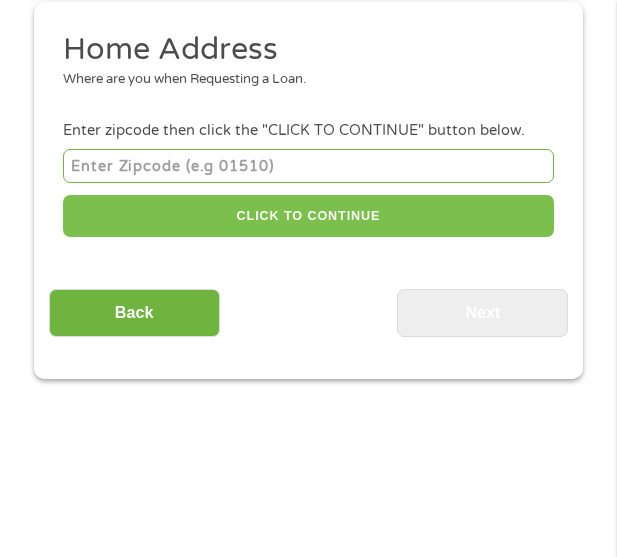 type on "[ZIP]" 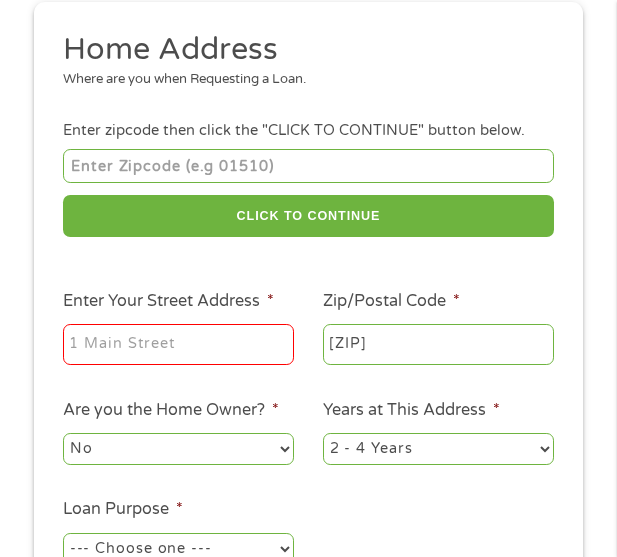click on "Enter Your Street Address *" at bounding box center [178, 345] 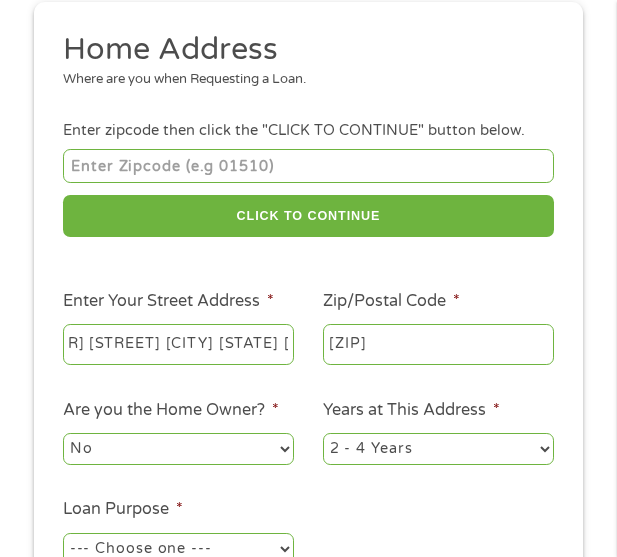 scroll, scrollTop: 0, scrollLeft: 86, axis: horizontal 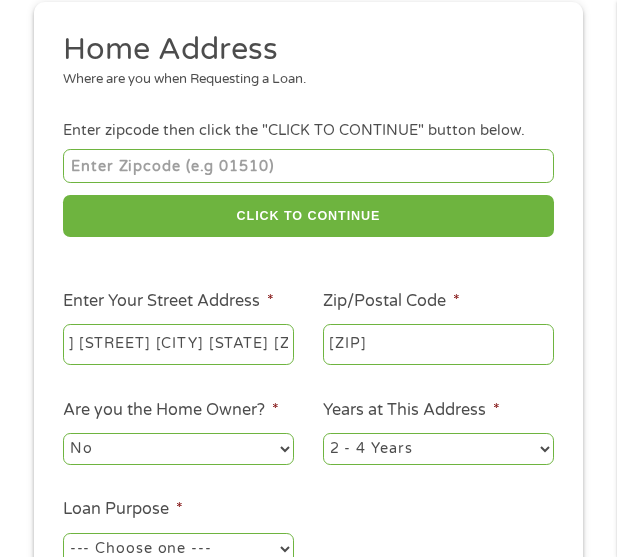 click on "[NUMBER] [STREET] [CITY] [STATE] [ZIP]" at bounding box center (178, 345) 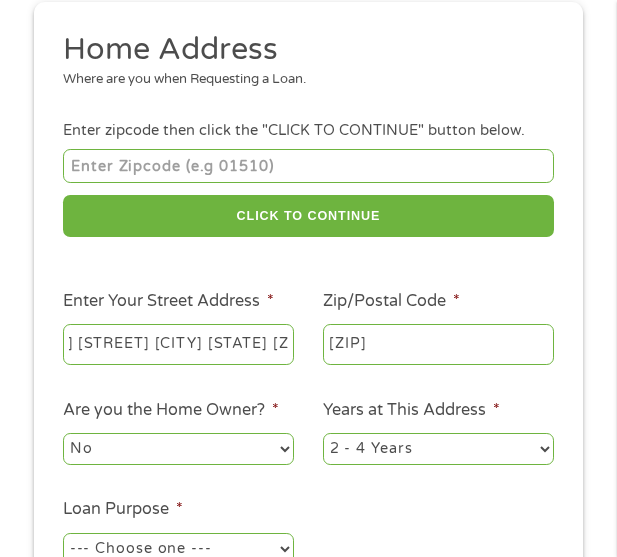 scroll, scrollTop: 0, scrollLeft: 97, axis: horizontal 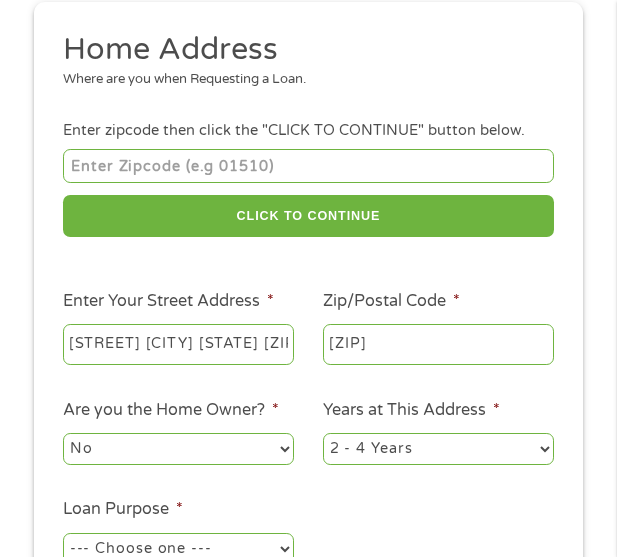type on "[NUMBER] [STREET] [CITY] [STATE] [ZIP]" 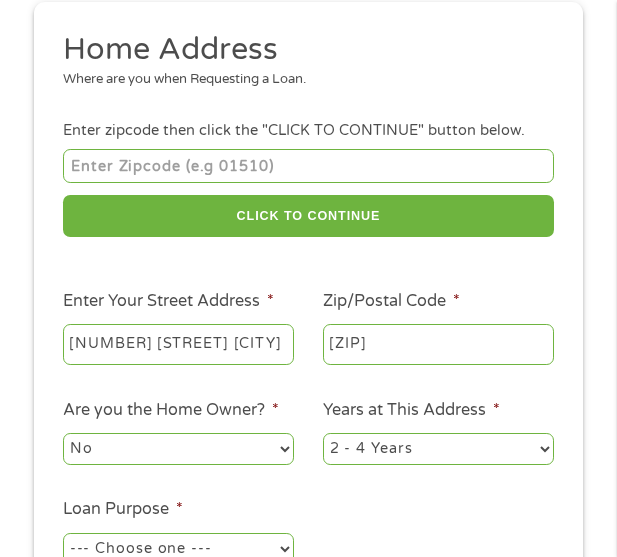 select on "yes" 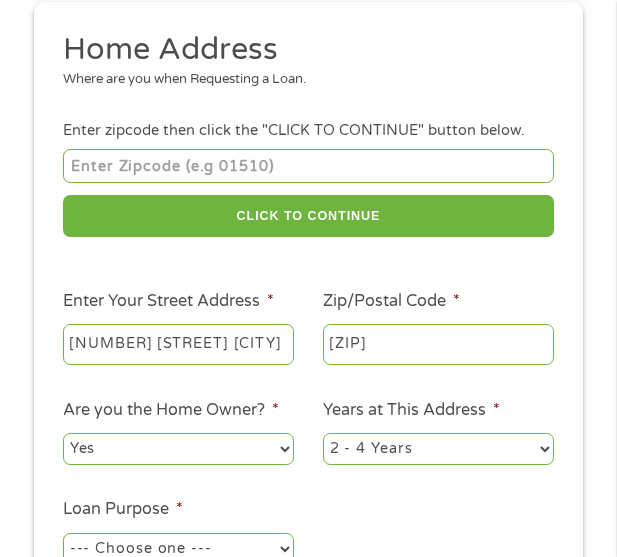 click on "No Yes" at bounding box center (178, 449) 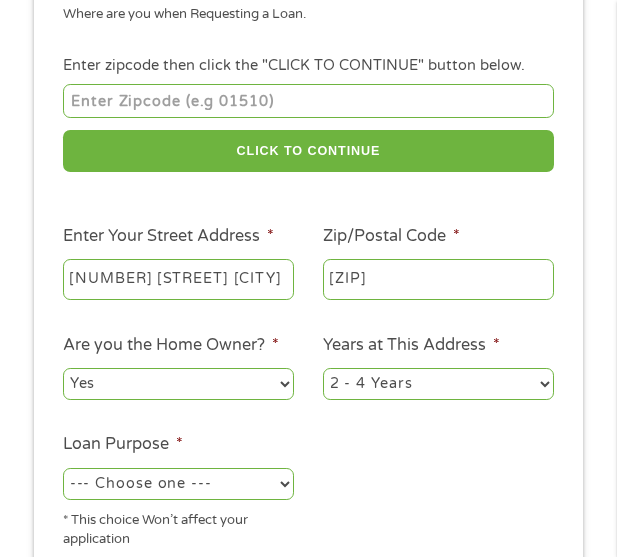 scroll, scrollTop: 300, scrollLeft: 0, axis: vertical 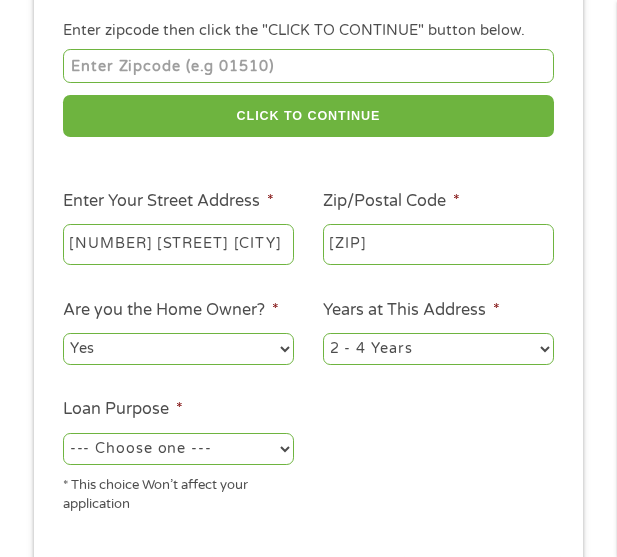 click on "1 Year or less 1 - 2 Years 2 - 4 Years Over 4 Years" at bounding box center [438, 349] 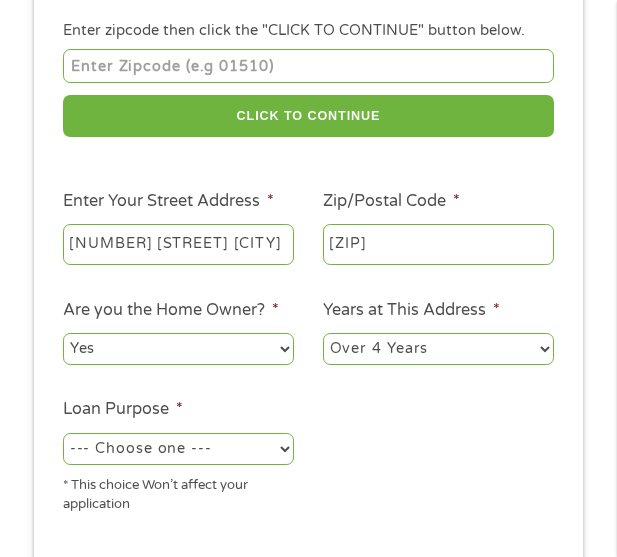 click on "1 Year or less 1 - 2 Years 2 - 4 Years Over 4 Years" at bounding box center [438, 349] 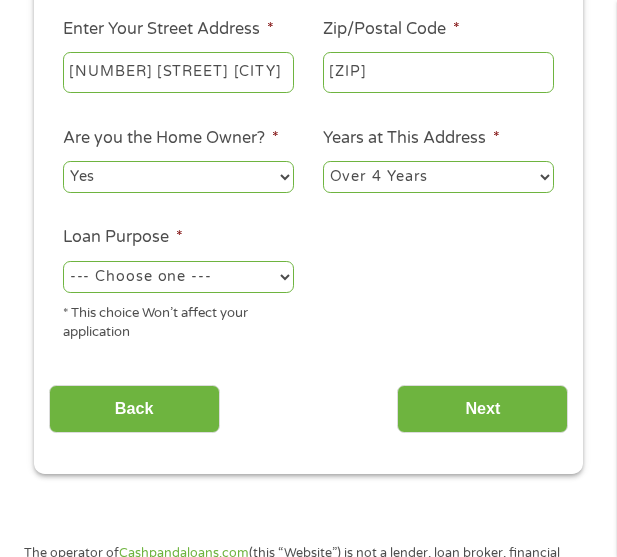 scroll, scrollTop: 600, scrollLeft: 0, axis: vertical 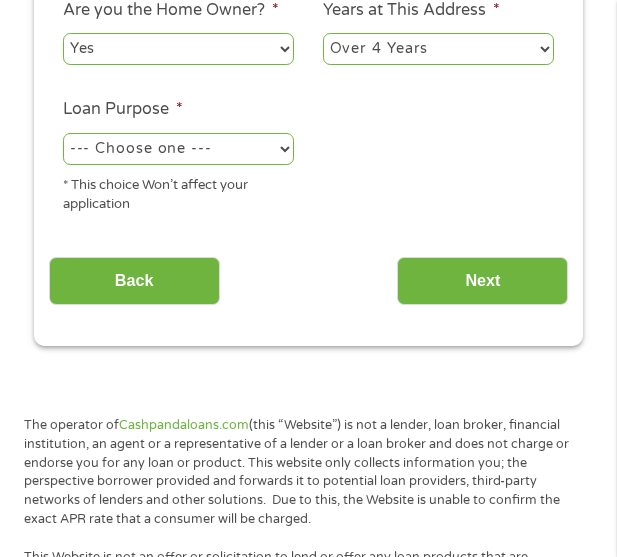 click on "--- Choose one --- Pay Bills Debt Consolidation Home Improvement Major Purchase Car Loan Short Term Cash Medical Expenses Other" at bounding box center (178, 149) 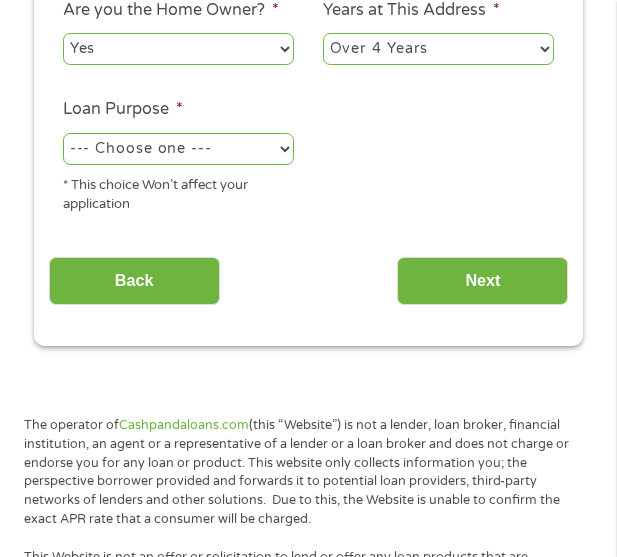 click on "--- Choose one --- Pay Bills Debt Consolidation Home Improvement Major Purchase Car Loan Short Term Cash Medical Expenses Other" at bounding box center (178, 149) 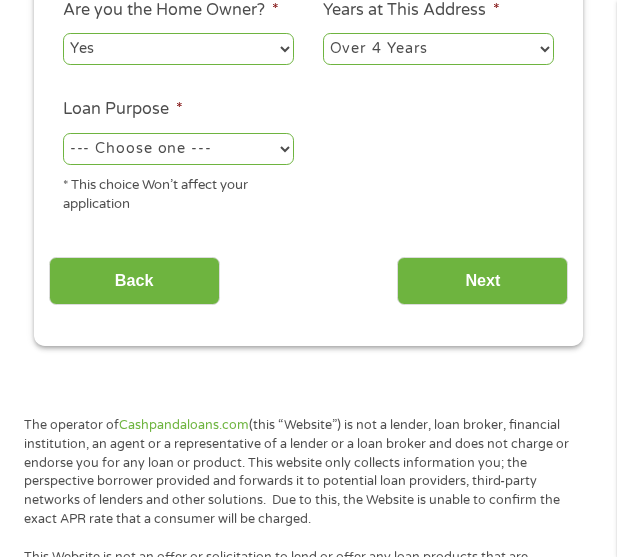 select on "other" 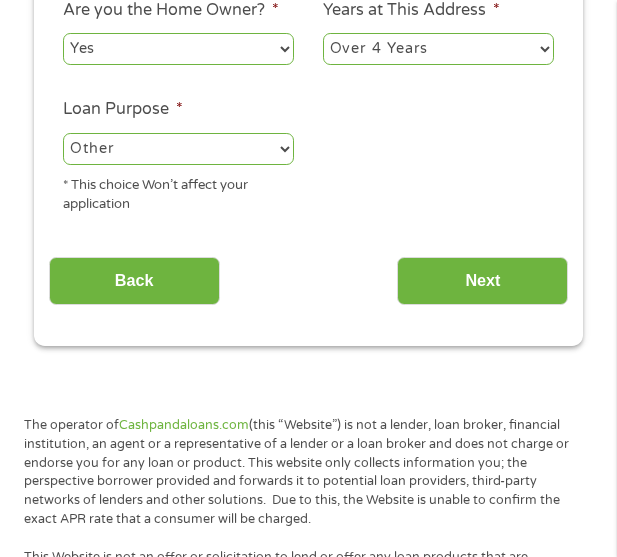 click on "--- Choose one --- Pay Bills Debt Consolidation Home Improvement Major Purchase Car Loan Short Term Cash Medical Expenses Other" at bounding box center [178, 149] 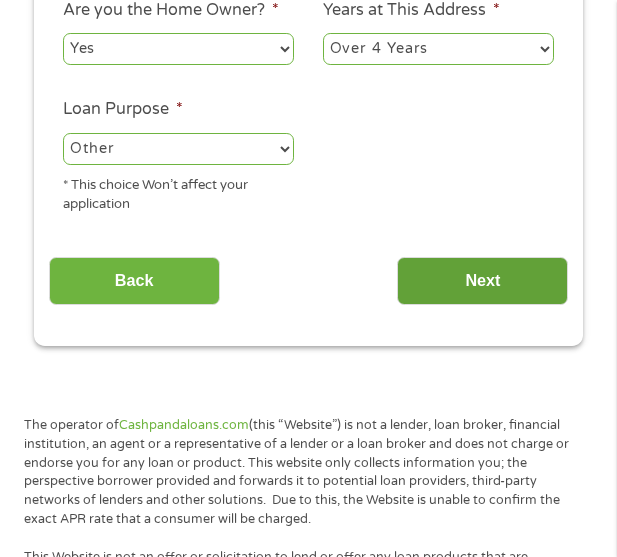 click on "Next" at bounding box center (482, 281) 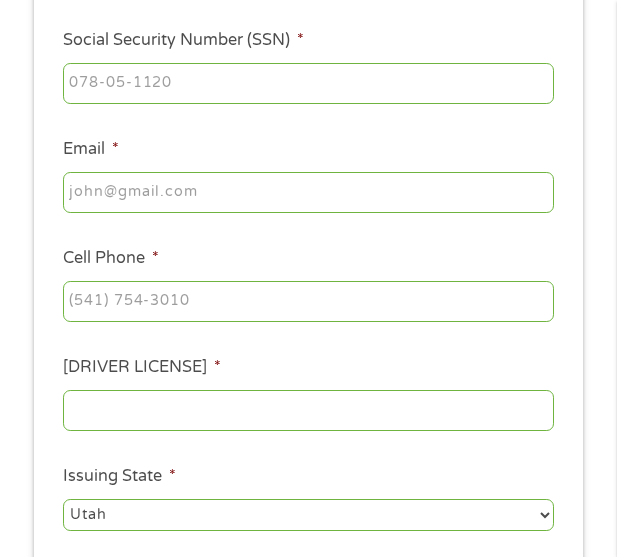 scroll, scrollTop: 526, scrollLeft: 0, axis: vertical 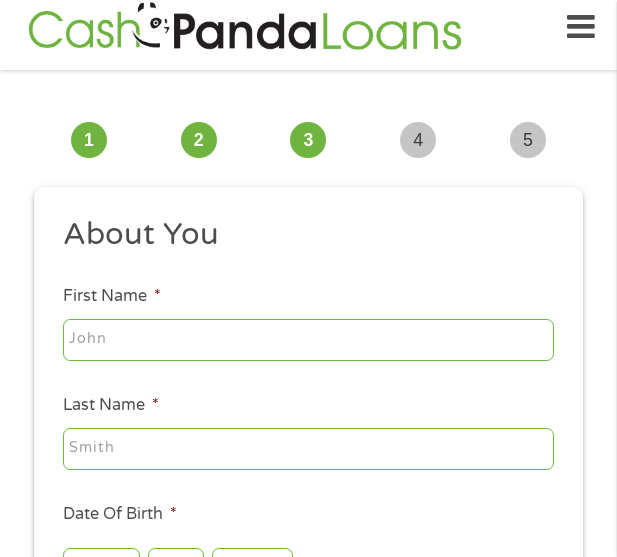 click on "[FIRST] [LAST]" at bounding box center (308, 340) 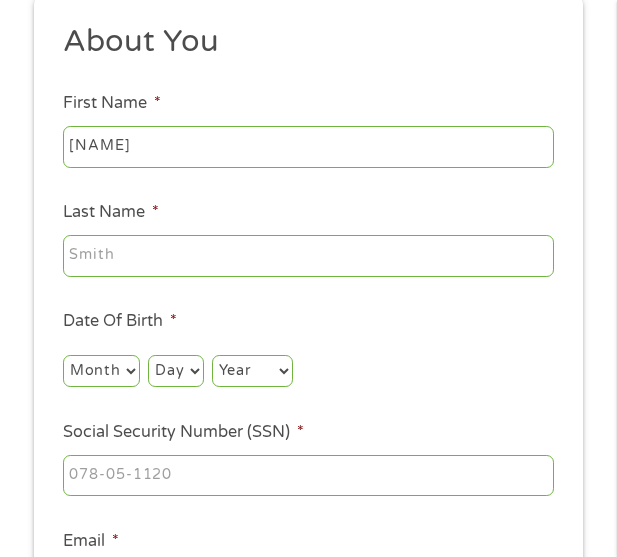 scroll, scrollTop: 215, scrollLeft: 0, axis: vertical 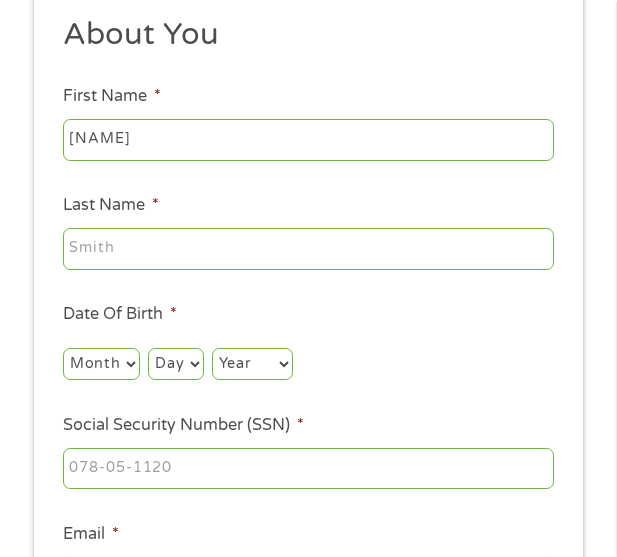 type on "[NAME]" 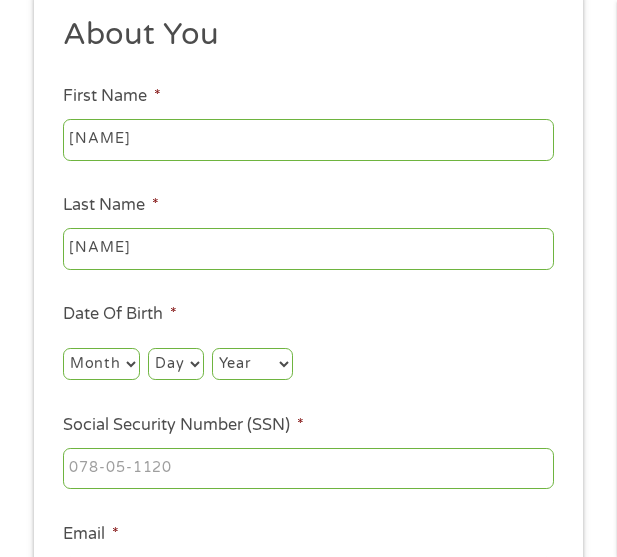 type on "[NAME]" 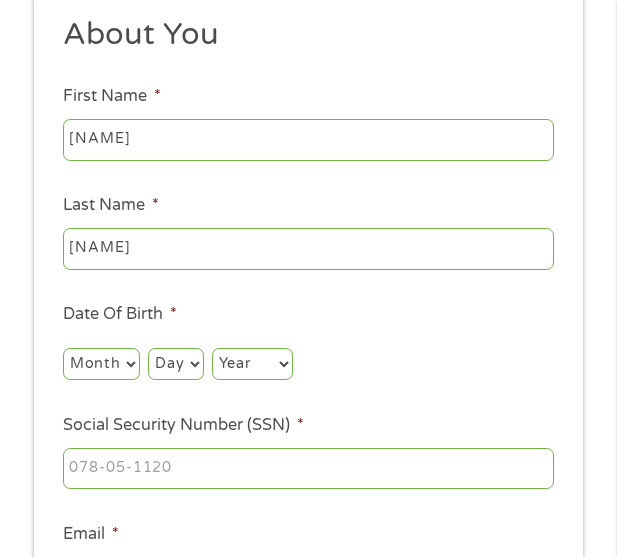 select on "6" 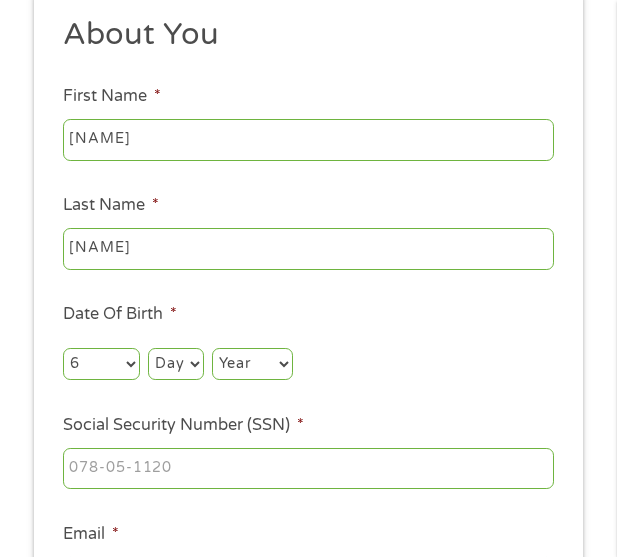 click on "Month 1 2 3 4 5 6 7 8 9 10 11 12" at bounding box center (101, 364) 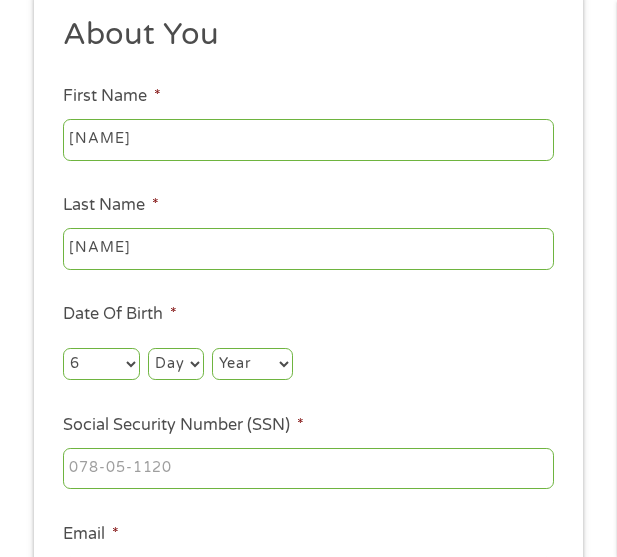 click on "Day 1 2 3 4 5 6 7 8 9 10 11 12 13 14 15 16 17 18 19 20 21 22 23 24 25 26 27 28 29 30 31" at bounding box center [175, 364] 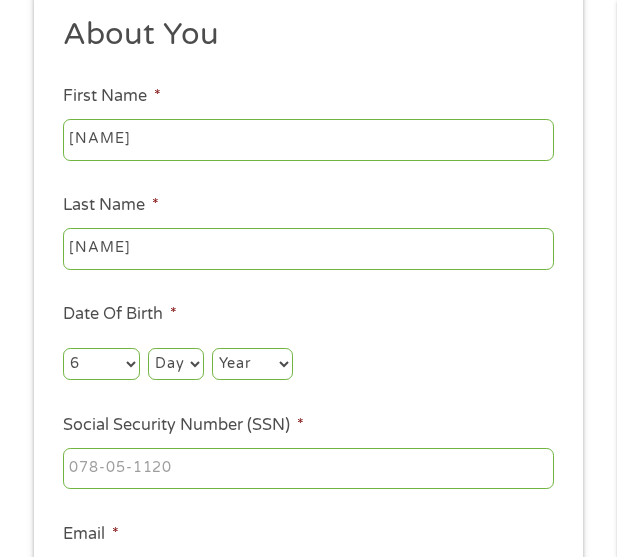 select on "14" 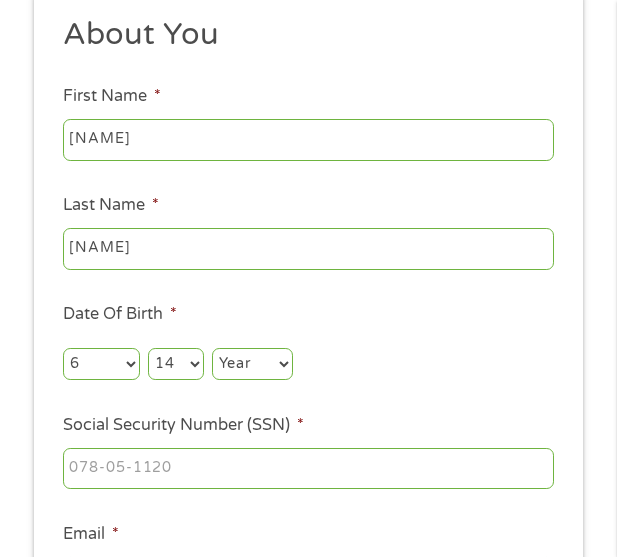 click on "Day 1 2 3 4 5 6 7 8 9 10 11 12 13 14 15 16 17 18 19 20 21 22 23 24 25 26 27 28 29 30 31" at bounding box center [175, 364] 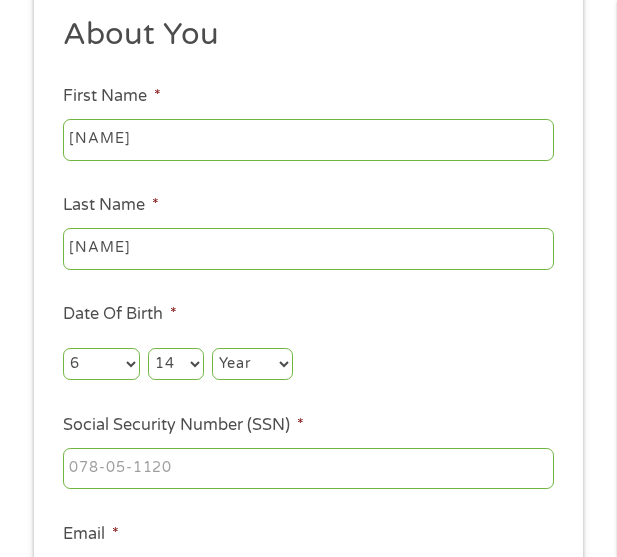 click on "Year 2007 2006 2005 2004 2003 2002 2001 2000 1999 1998 1997 1996 1995 1994 1993 1992 1991 1990 1989 1988 1987 1986 1985 1984 1983 1982 1981 1980 1979 1978 1977 1976 1975 1974 1973 1972 1971 1970 1969 1968 1967 1966 1965 1964 1963 1962 1961 1960 1959 1958 1957 1956 1955 1954 1953 1952 1951 1950 1949 1948 1947 1946 1945 1944 1943 1942 1941 1940 1939 1938 1937 1936 1935 1934 1933 1932 1931 1930 1929 1928 1927 1926 1925 1924 1923 1922 1921 1920" at bounding box center [252, 364] 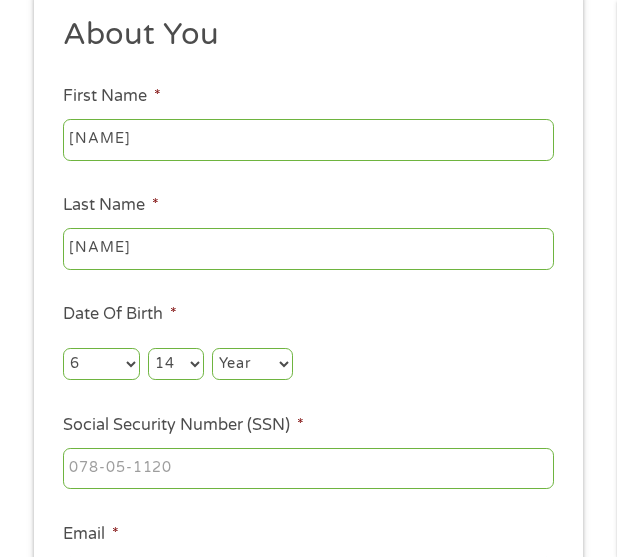 select on "1974" 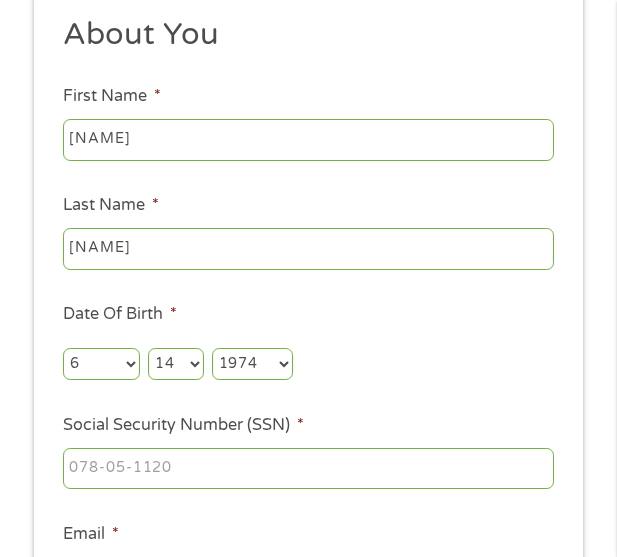 click on "Year 2007 2006 2005 2004 2003 2002 2001 2000 1999 1998 1997 1996 1995 1994 1993 1992 1991 1990 1989 1988 1987 1986 1985 1984 1983 1982 1981 1980 1979 1978 1977 1976 1975 1974 1973 1972 1971 1970 1969 1968 1967 1966 1965 1964 1963 1962 1961 1960 1959 1958 1957 1956 1955 1954 1953 1952 1951 1950 1949 1948 1947 1946 1945 1944 1943 1942 1941 1940 1939 1938 1937 1936 1935 1934 1933 1932 1931 1930 1929 1928 1927 1926 1925 1924 1923 1922 1921 1920" at bounding box center (252, 364) 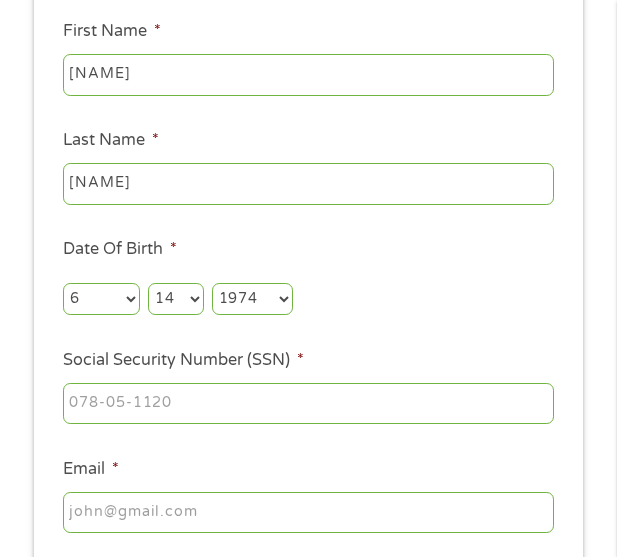 scroll, scrollTop: 315, scrollLeft: 0, axis: vertical 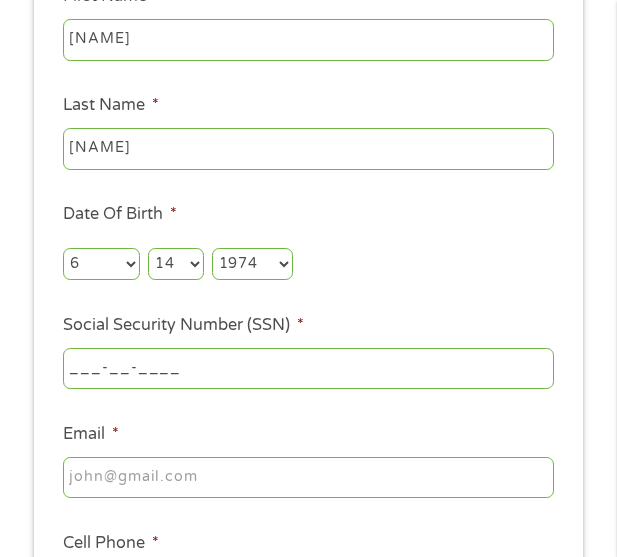 click on "___-__-____" at bounding box center (308, 369) 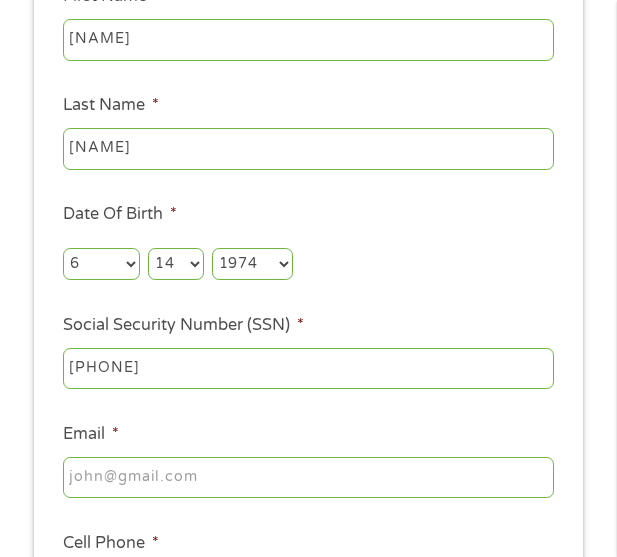type on "[PHONE]" 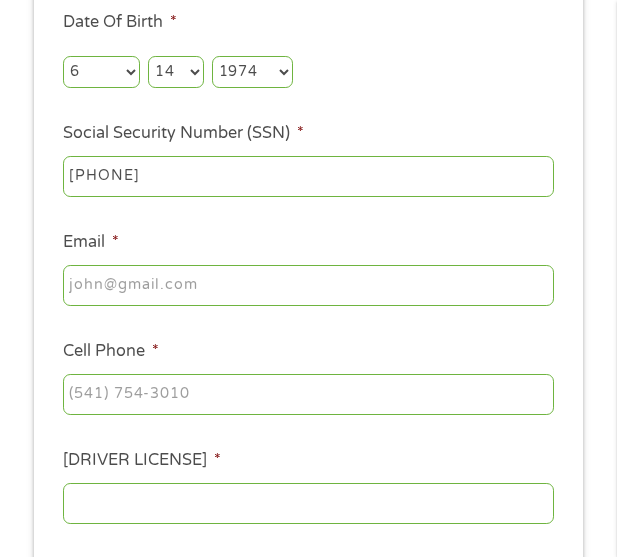 scroll, scrollTop: 515, scrollLeft: 0, axis: vertical 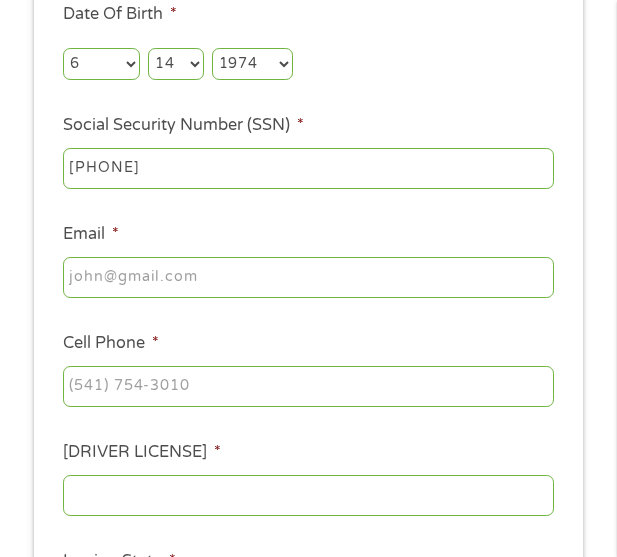 click on "Email *" at bounding box center (308, 278) 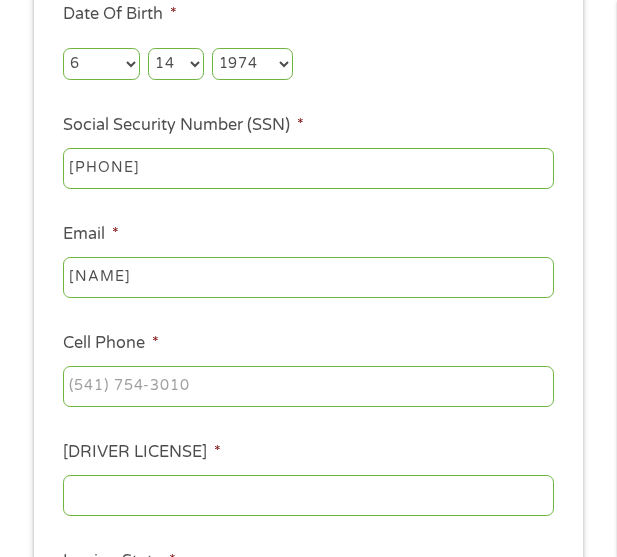 click on "[NAME]" at bounding box center (308, 278) 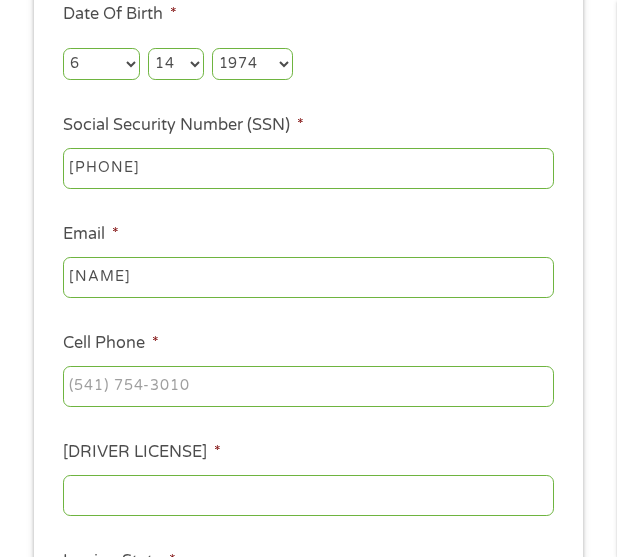 click on "[NAME]" at bounding box center [308, 278] 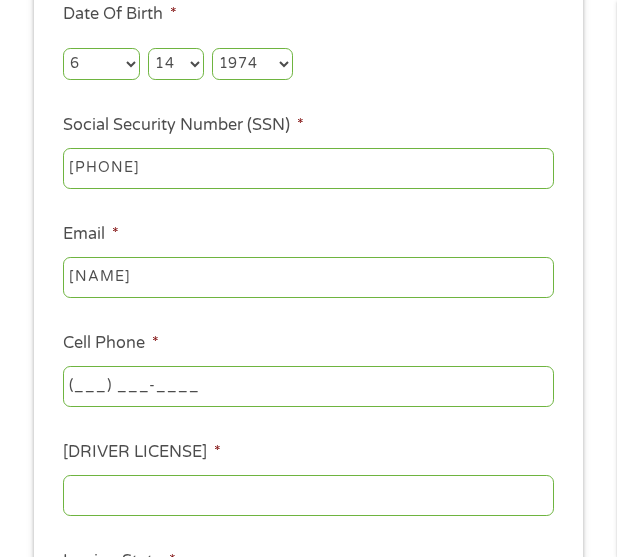 click on "(___) ___-____" at bounding box center (308, 387) 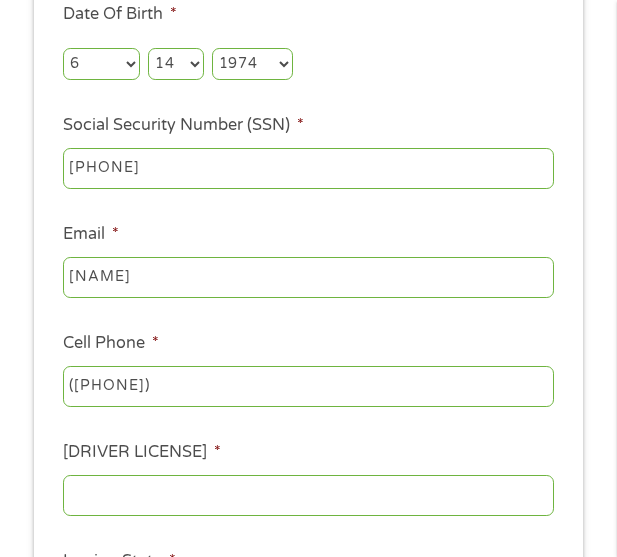 type on "([PHONE])" 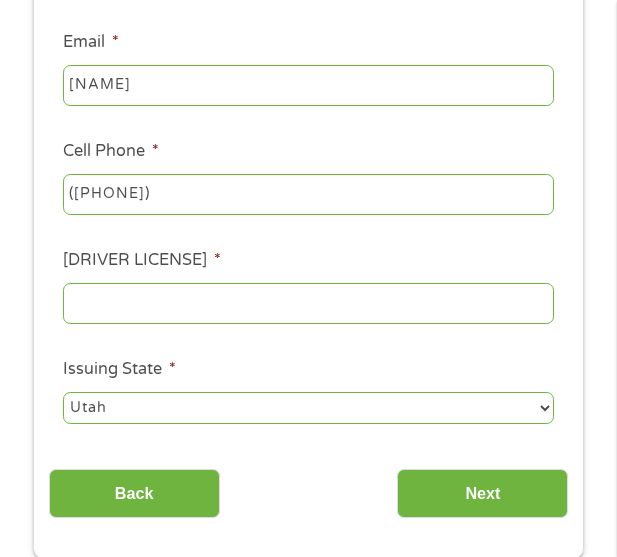 scroll, scrollTop: 715, scrollLeft: 0, axis: vertical 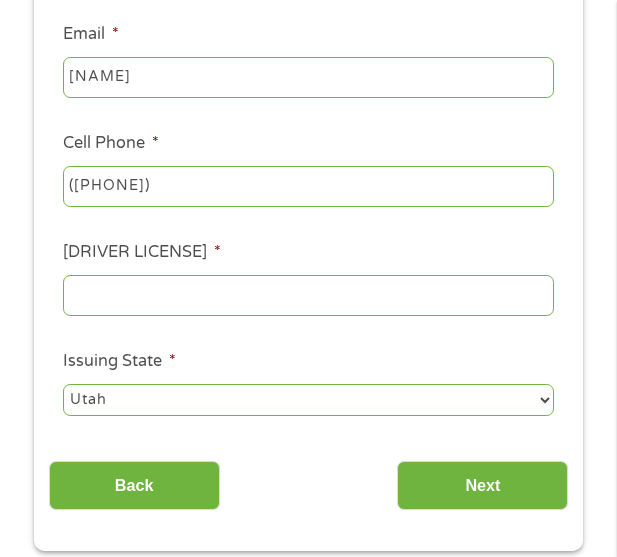 click on "Driver License Number *" at bounding box center [308, 296] 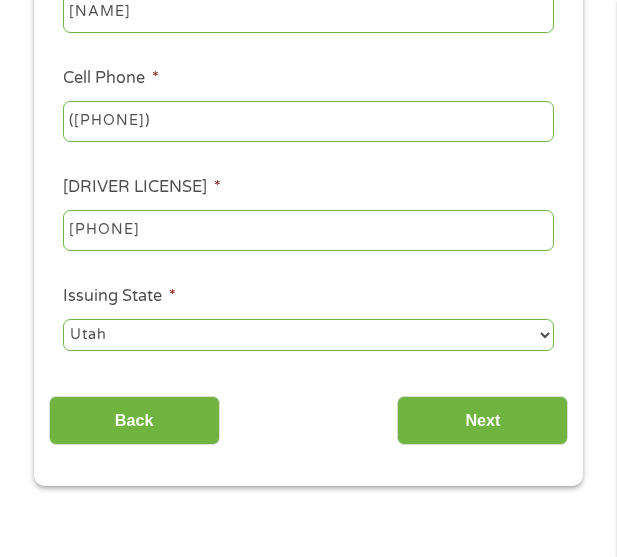 scroll, scrollTop: 815, scrollLeft: 0, axis: vertical 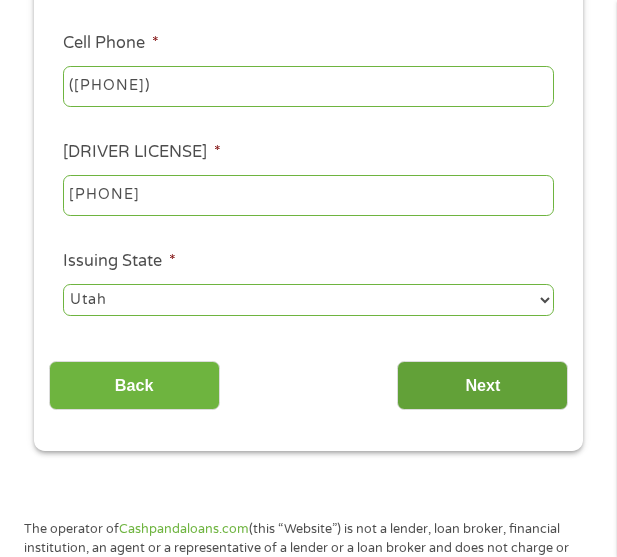 type on "[PHONE]" 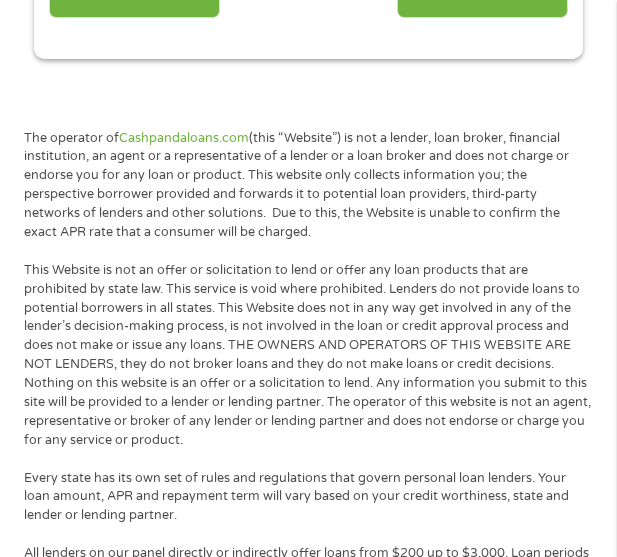 scroll, scrollTop: 8, scrollLeft: 8, axis: both 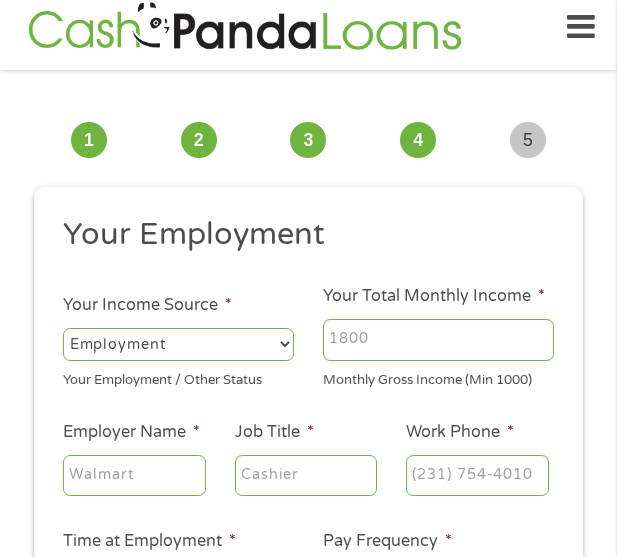 click on "Your Total Monthly Income *" at bounding box center [438, 340] 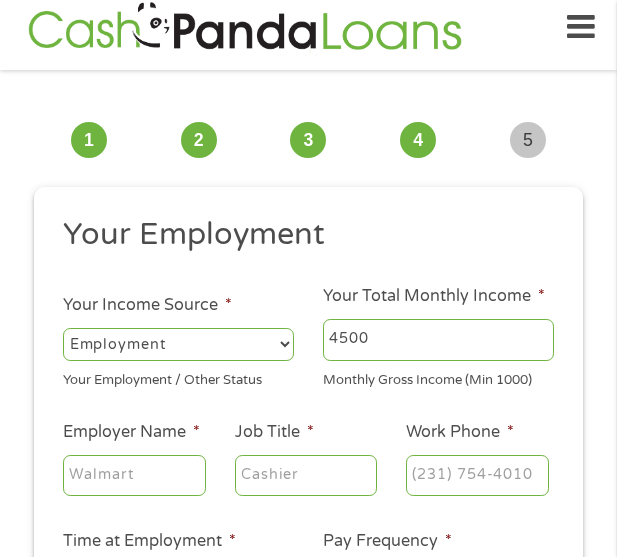 type on "4500" 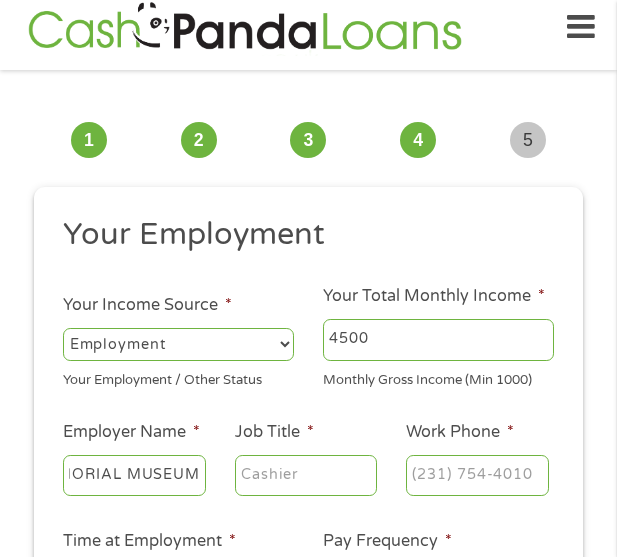 scroll, scrollTop: 0, scrollLeft: 131, axis: horizontal 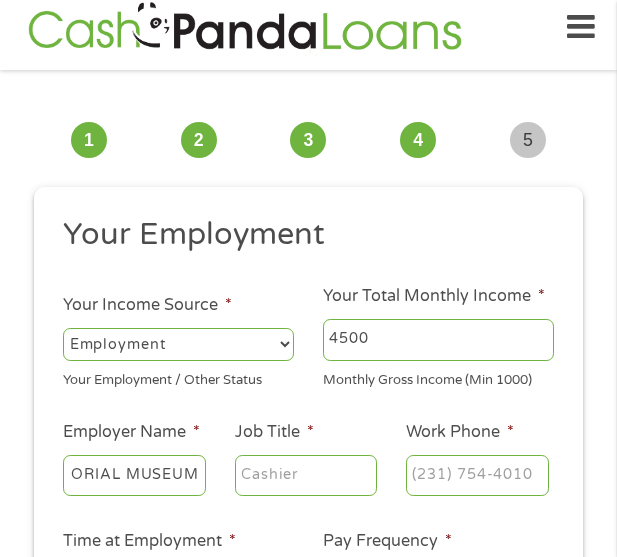 type on "PIONEER MEMORIAL MUSEUM" 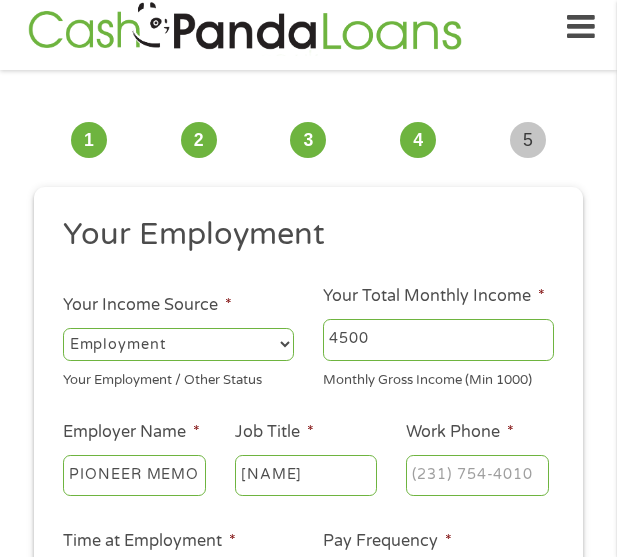 type on "[NAME]" 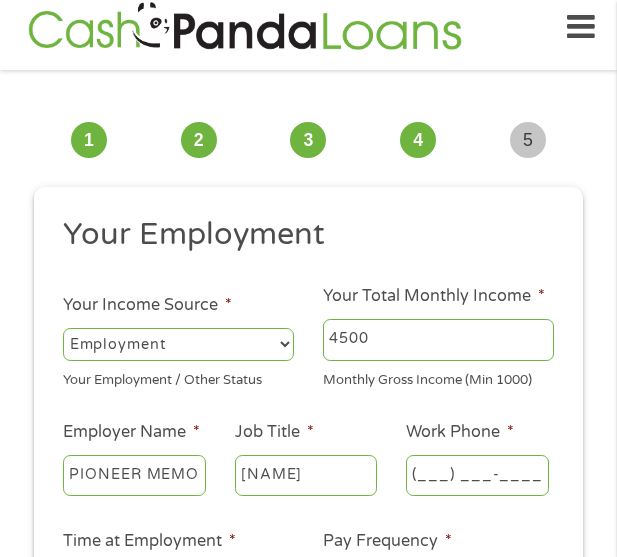 click on "(___) ___-____" at bounding box center (477, 476) 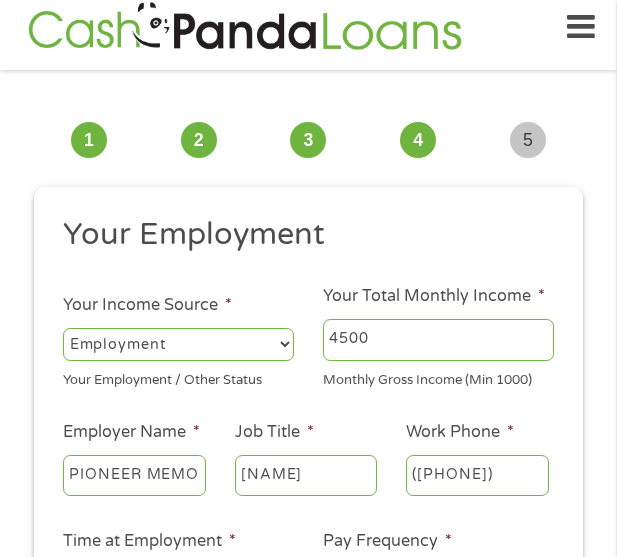 type on "([PHONE])" 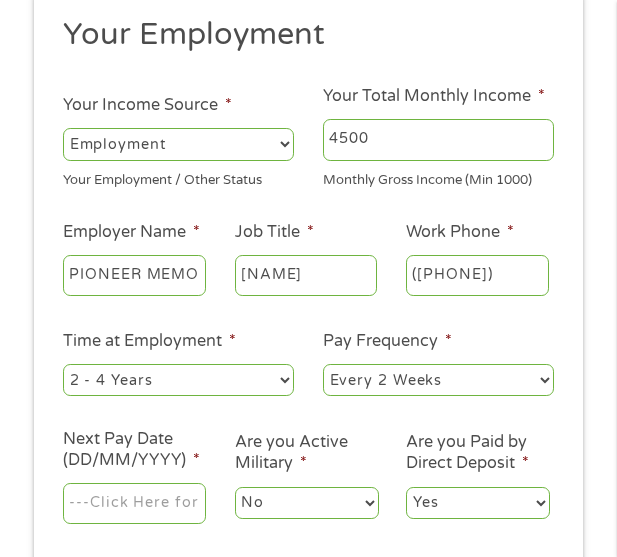 scroll, scrollTop: 315, scrollLeft: 0, axis: vertical 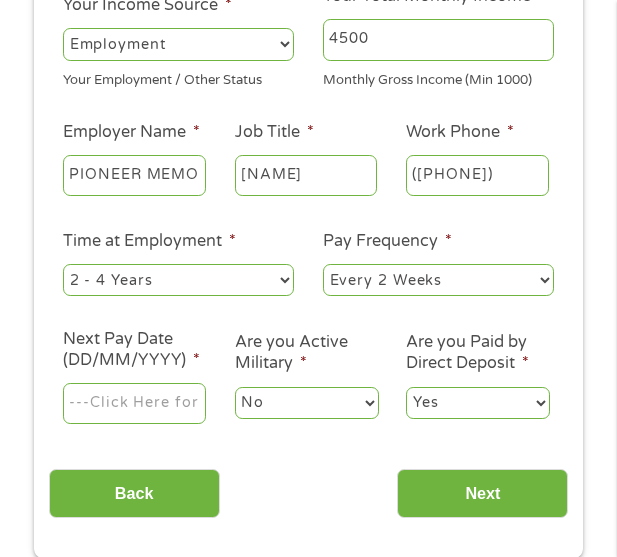 click on "--- Choose one --- 1 Year or less 1 - 2 Years 2 - 4 Years Over 4 Years" at bounding box center (178, 280) 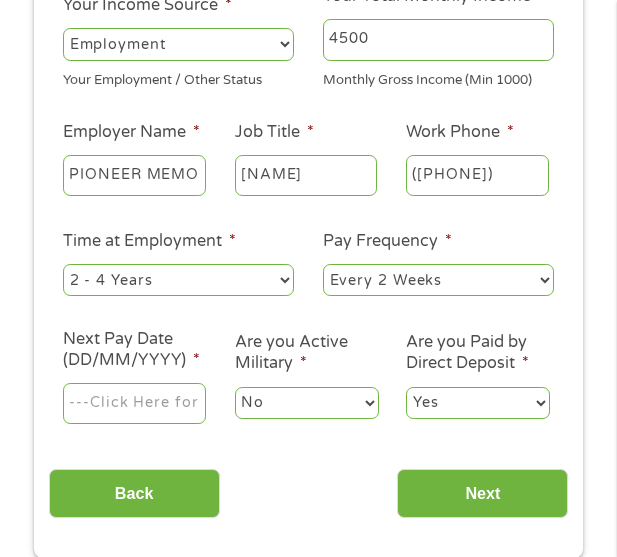 select on "60months" 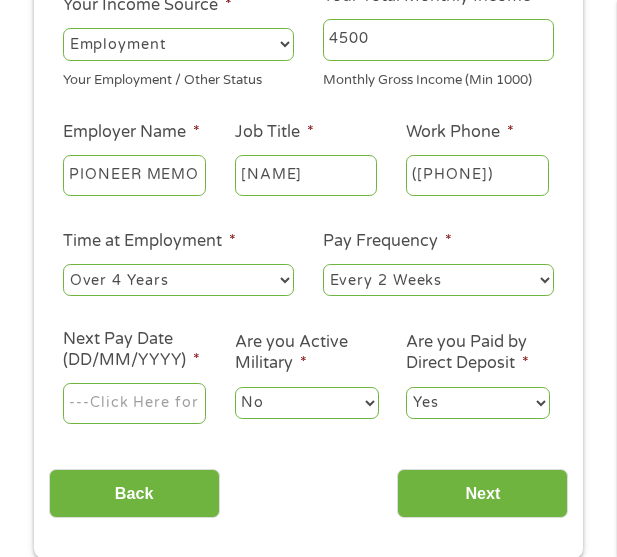 click on "--- Choose one --- 1 Year or less 1 - 2 Years 2 - 4 Years Over 4 Years" at bounding box center (178, 280) 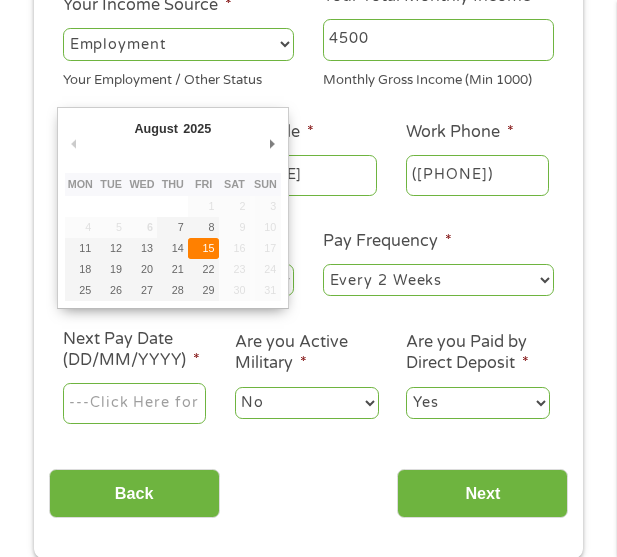 type on "15/08/2025" 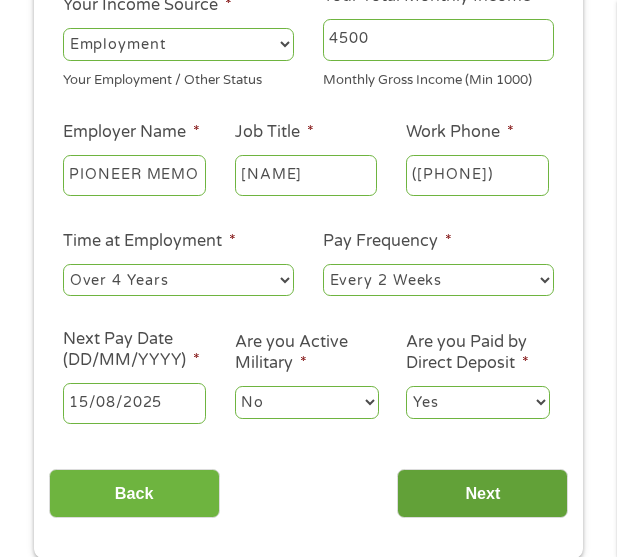 click on "Next" at bounding box center (482, 493) 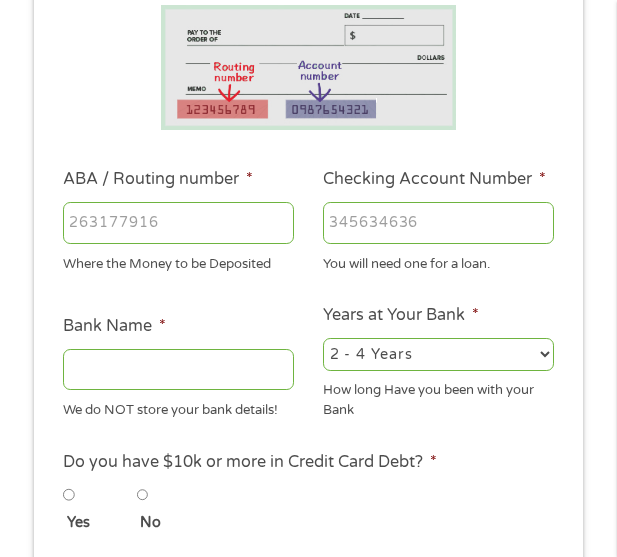 scroll, scrollTop: 8, scrollLeft: 8, axis: both 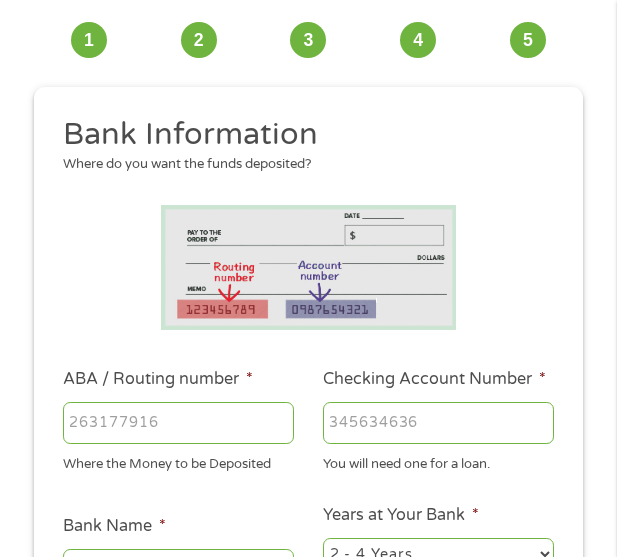 click on "ABA / Routing number *" at bounding box center [178, 423] 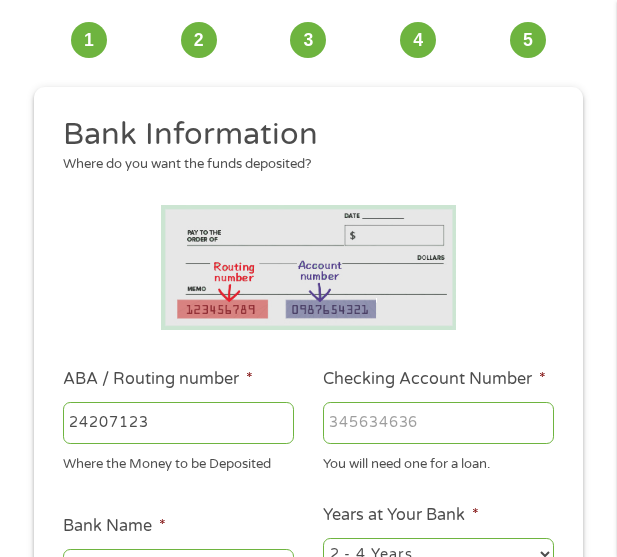 type on "242071237" 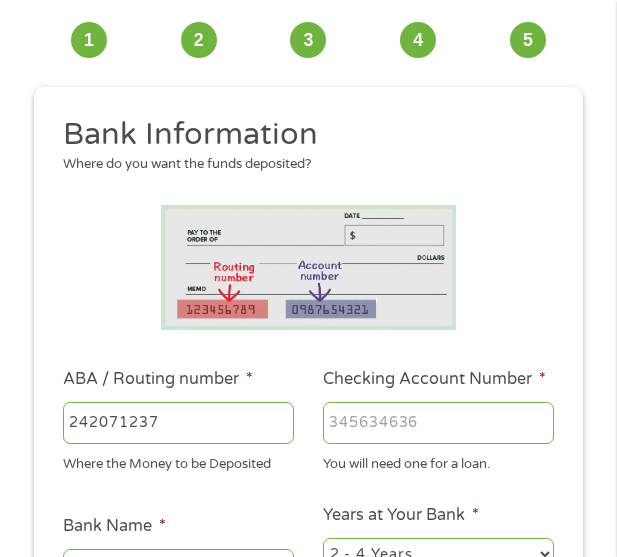 type on "PNC BANK NA" 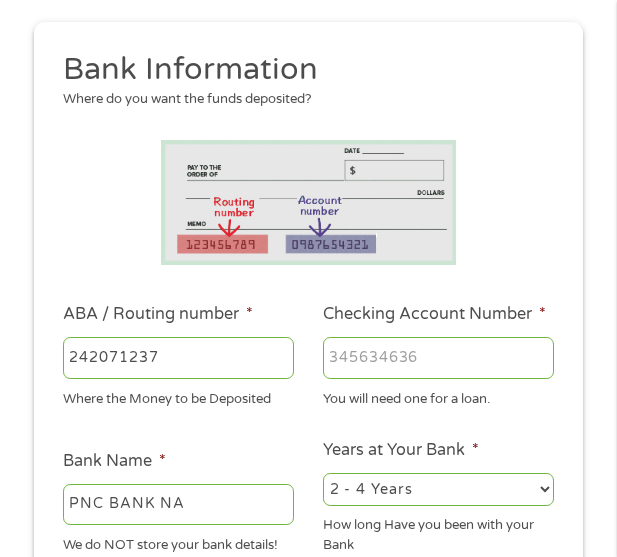 scroll, scrollTop: 215, scrollLeft: 0, axis: vertical 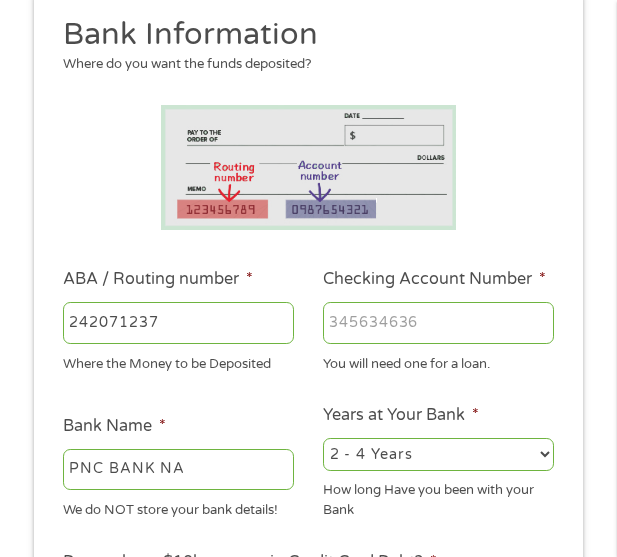 type on "242071237" 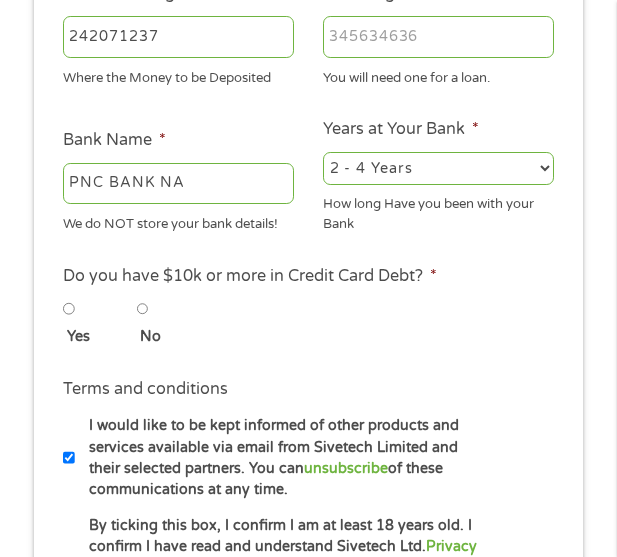 scroll, scrollTop: 615, scrollLeft: 0, axis: vertical 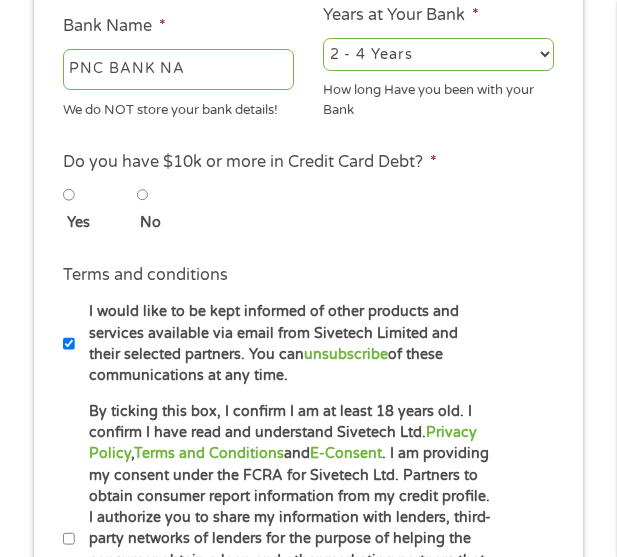 type on "[SSN]" 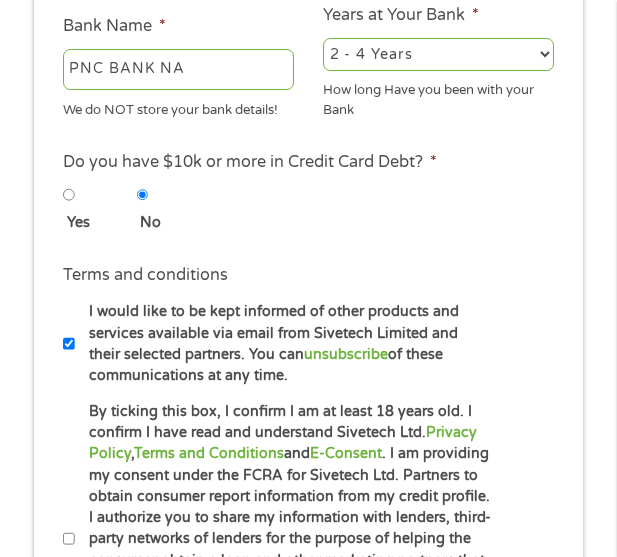 scroll, scrollTop: 815, scrollLeft: 0, axis: vertical 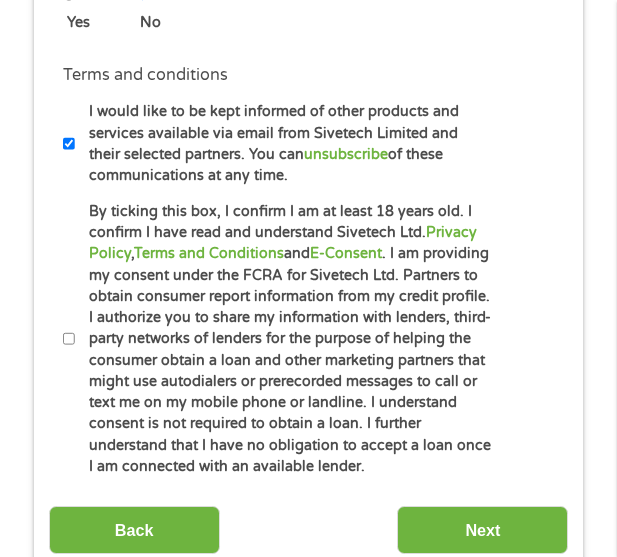 click on "By ticking this box, I confirm I am at least 18 years old. I confirm I have read and understand Sivetech Ltd.  Privacy Policy ,  Terms and Conditions  and  E-Consent . I am providing my consent under the FCRA for Sivetech Ltd. Partners to obtain consumer report information from my credit profile. I authorize you to share my information with lenders, third-party networks of lenders for the purpose of helping the consumer obtain a loan and other marketing partners that might use autodialers or prerecorded messages to call or text me on my mobile phone or landline. I understand consent is not required to obtain a loan. I further understand that I have no obligation to accept a loan once I am connected with an available lender." at bounding box center (283, 339) 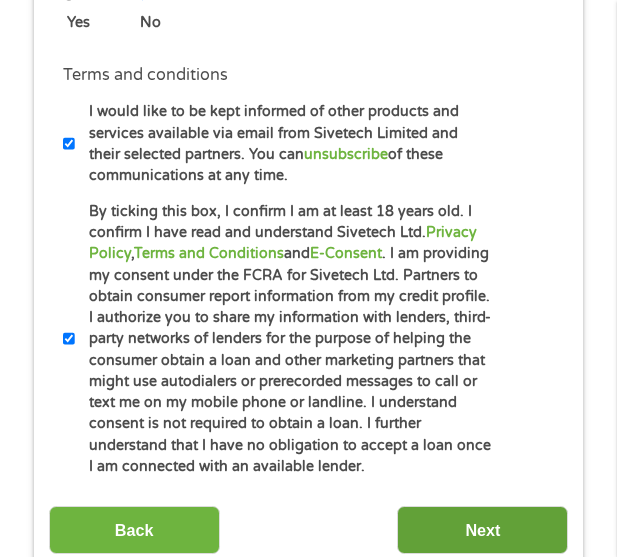 click on "Next" at bounding box center [482, 530] 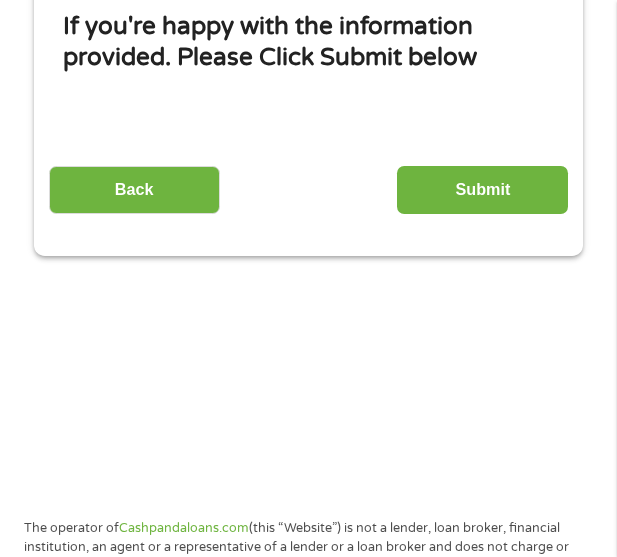 scroll, scrollTop: 15, scrollLeft: 0, axis: vertical 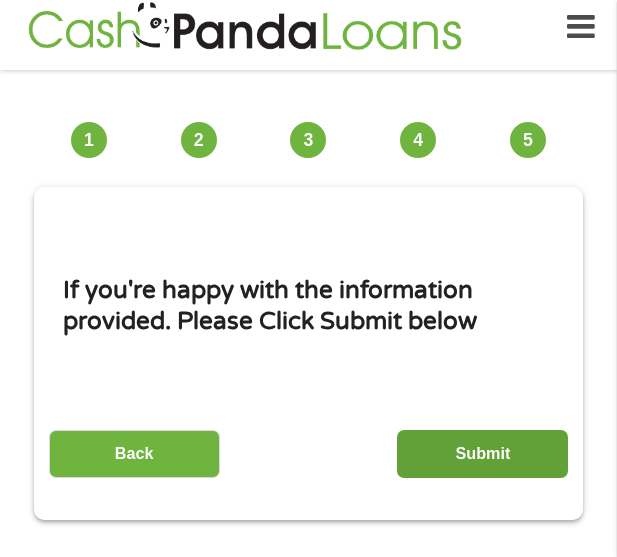 click on "Submit" at bounding box center (482, 454) 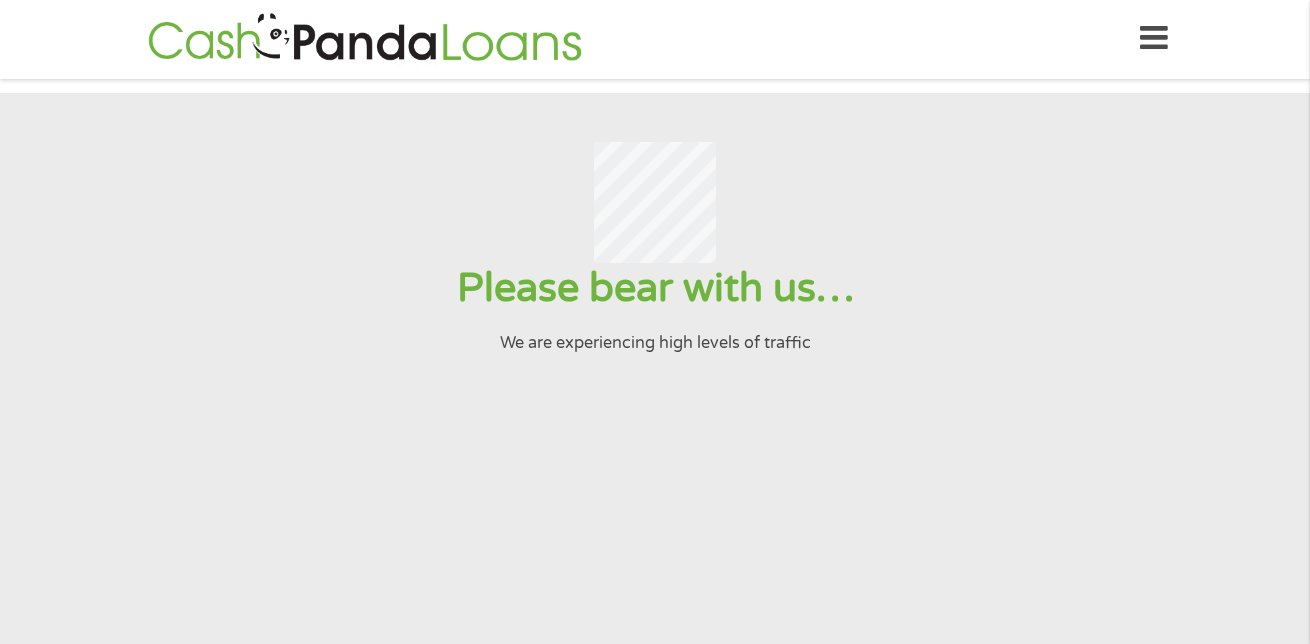 scroll, scrollTop: 0, scrollLeft: 0, axis: both 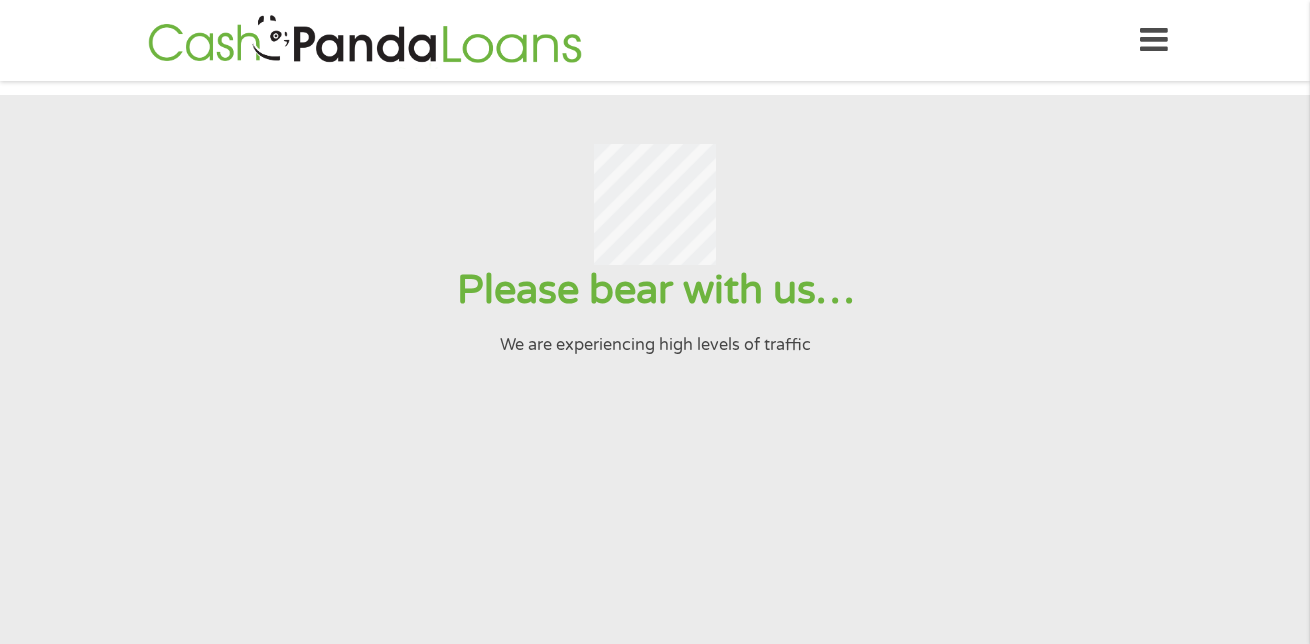 click at bounding box center [654, 205] 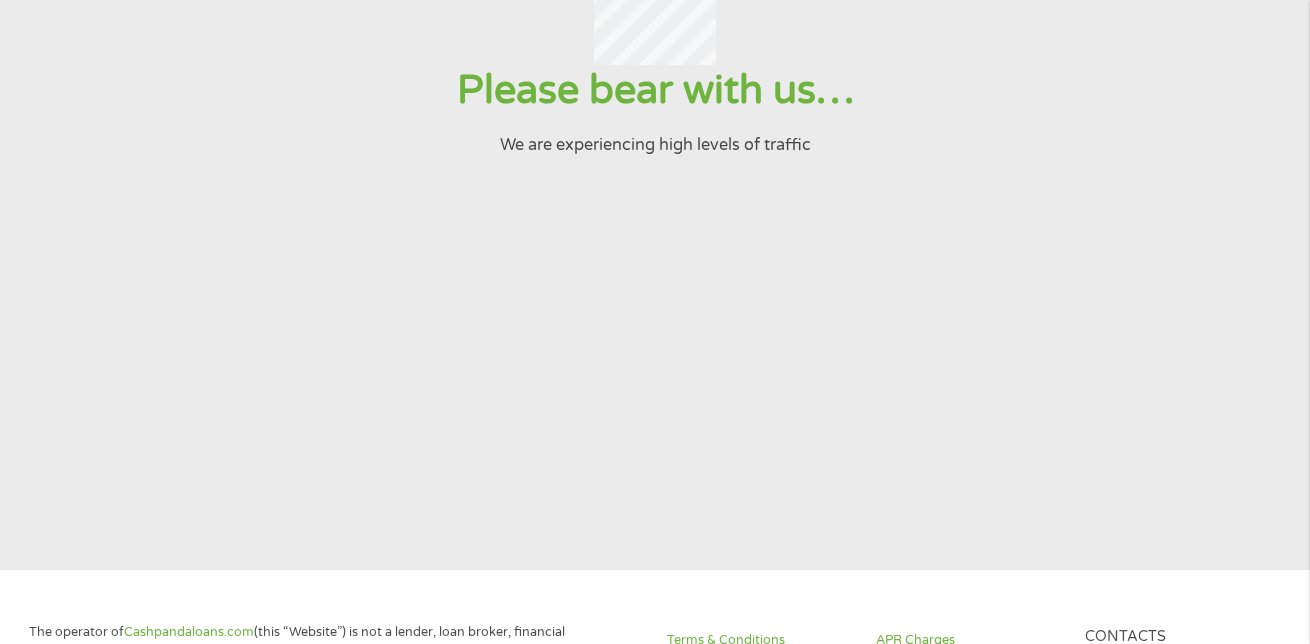 scroll, scrollTop: 0, scrollLeft: 0, axis: both 